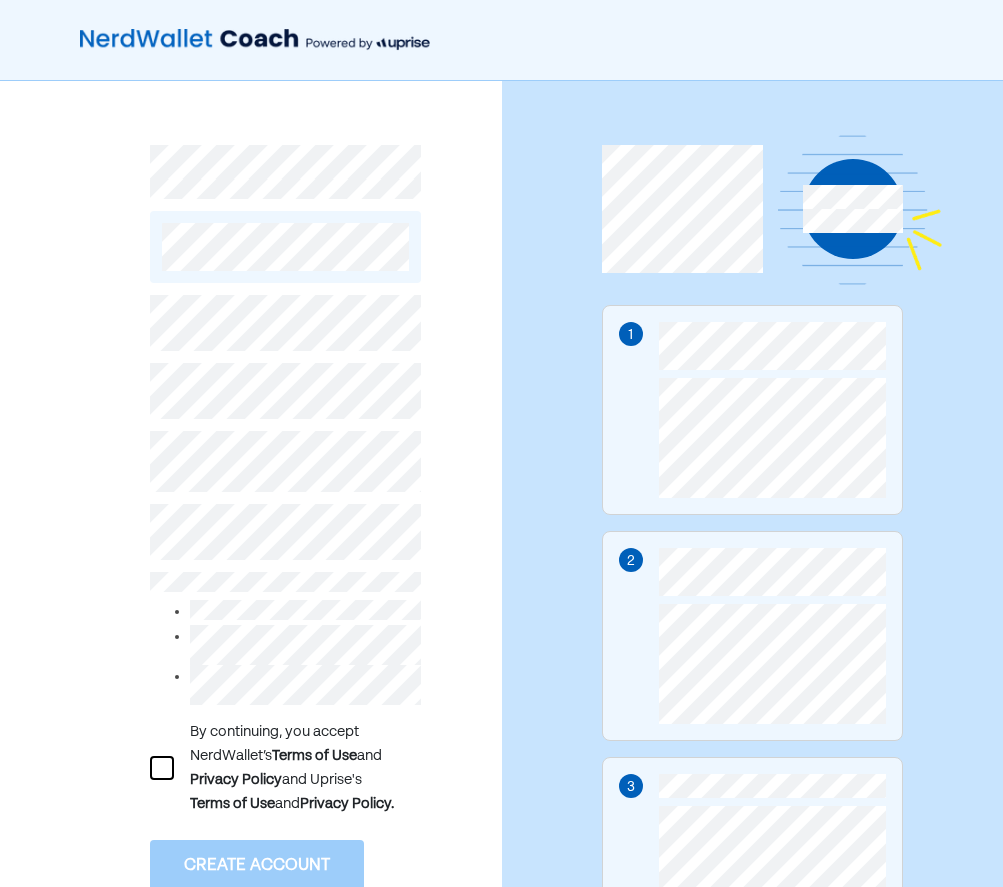 scroll, scrollTop: 0, scrollLeft: 0, axis: both 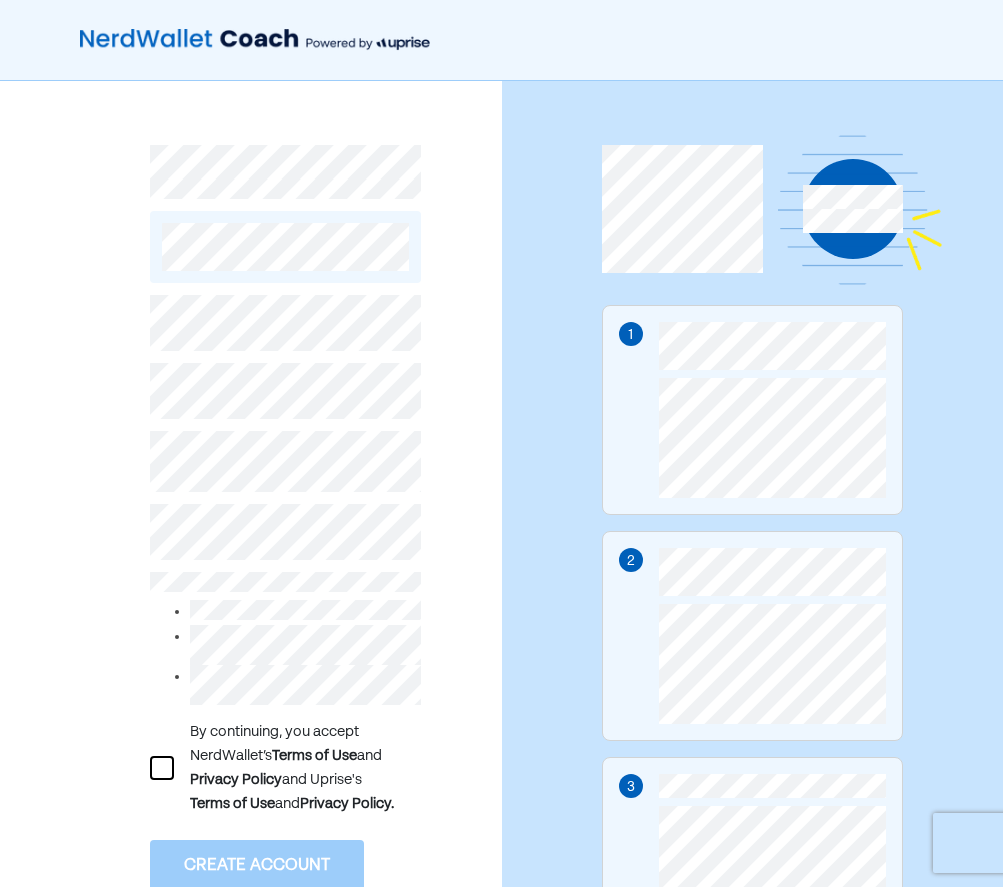 click on "By continuing, you accept NerdWallet’s  Terms of Use  and  Privacy Policy  and Uprise's  Terms of Use  and  Privacy Policy. Create account Already have an account?   Log in 1 2 3" at bounding box center (501, 443) 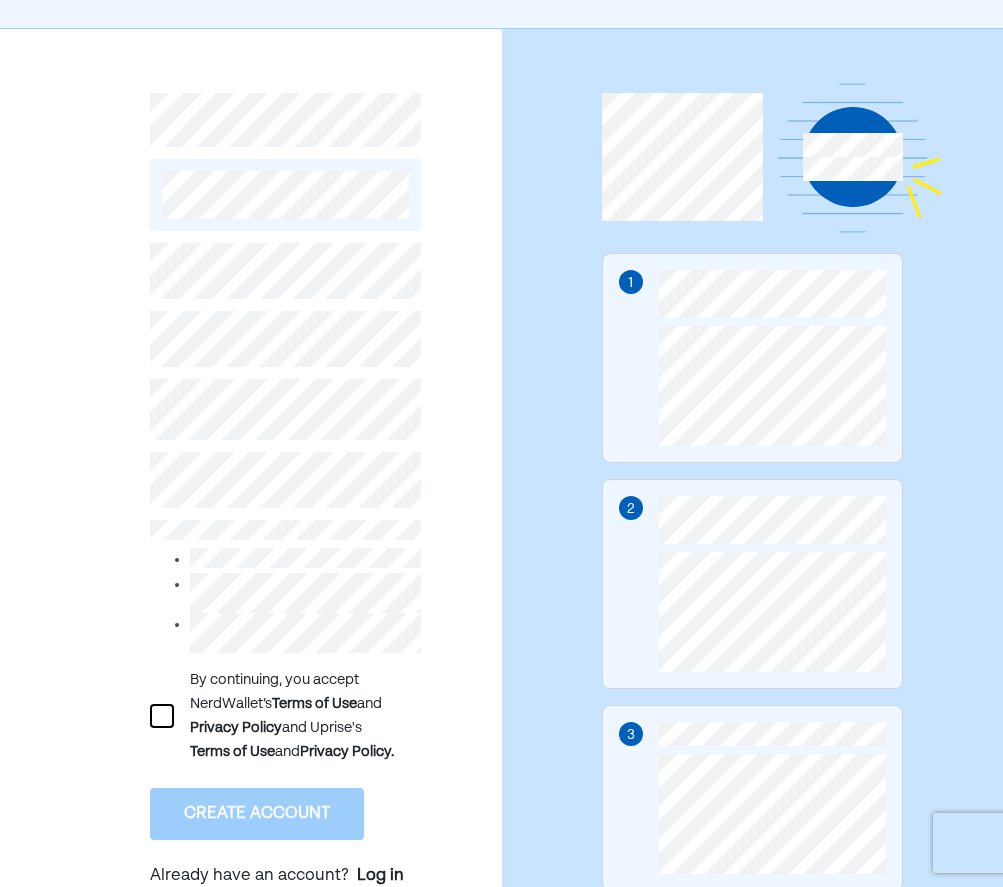 scroll, scrollTop: 100, scrollLeft: 0, axis: vertical 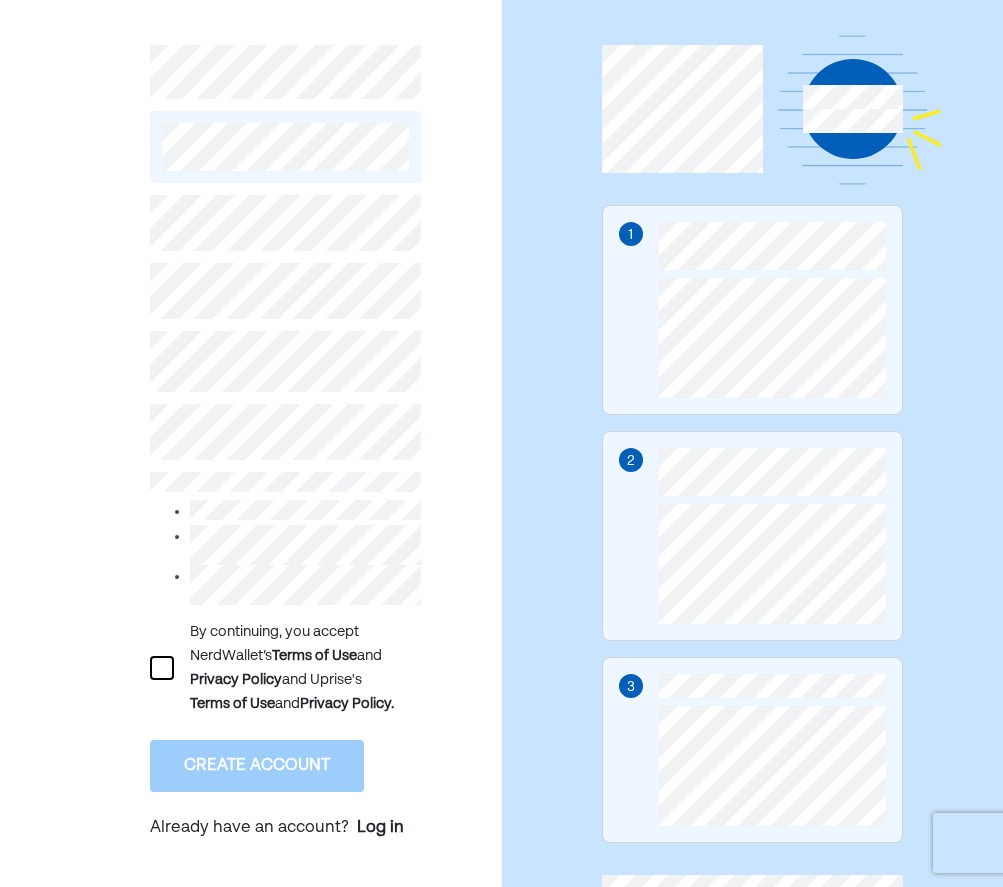click on "By continuing, you accept NerdWallet’s  Terms of Use  and  Privacy Policy  and Uprise's  Terms of Use  and  Privacy Policy." at bounding box center (285, 668) 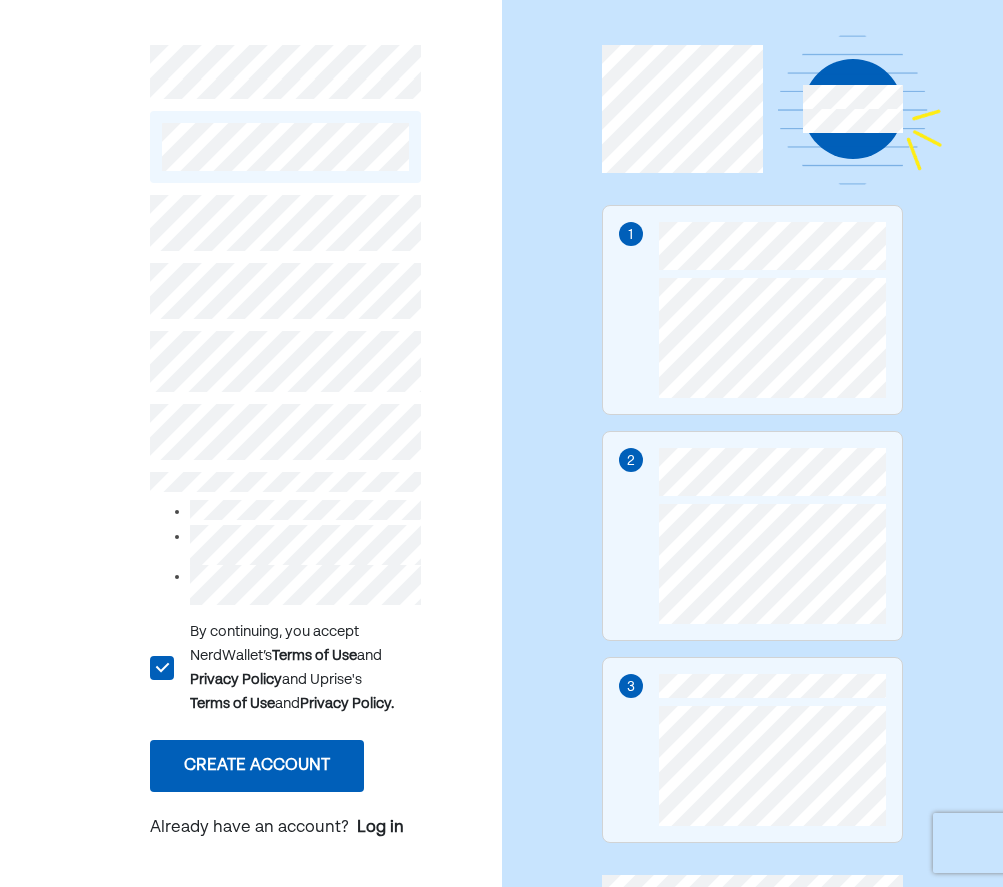 click on "L By continuing, you accept NerdWallet’s  Terms of Use  and  Privacy Policy  and Uprise's  Terms of Use  and  Privacy Policy. Create account Already have an account?   Log in" at bounding box center [285, 520] 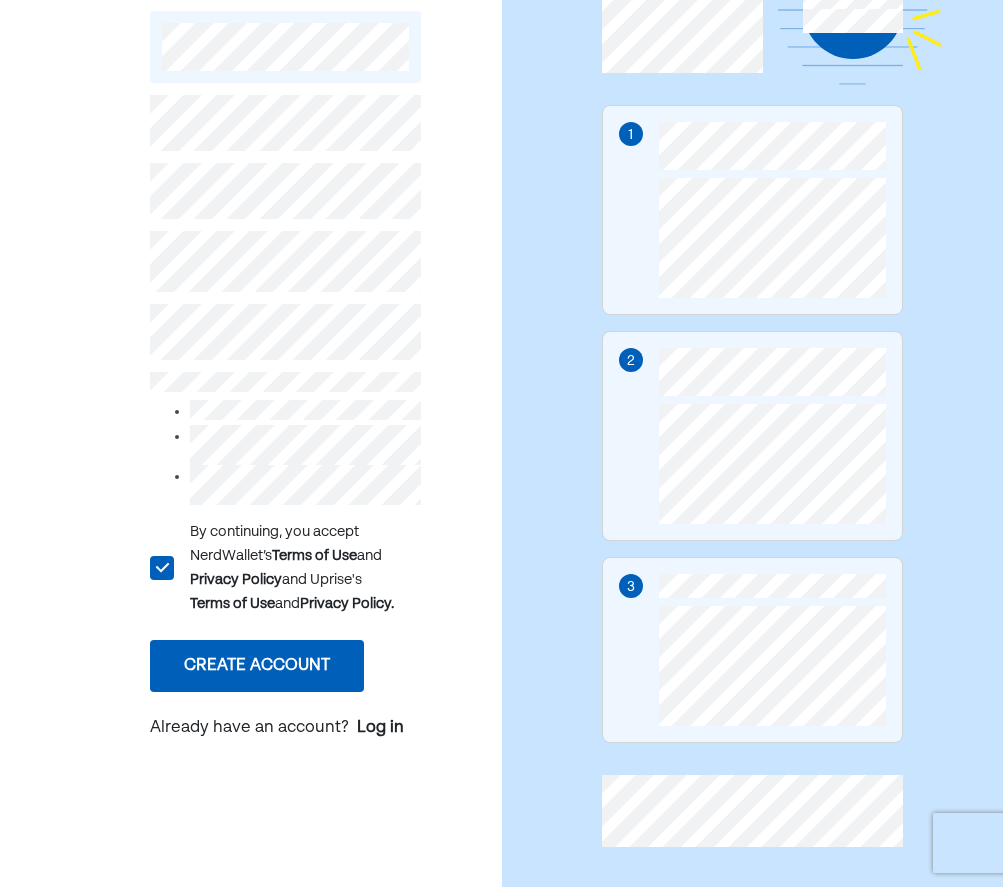 scroll, scrollTop: 224, scrollLeft: 0, axis: vertical 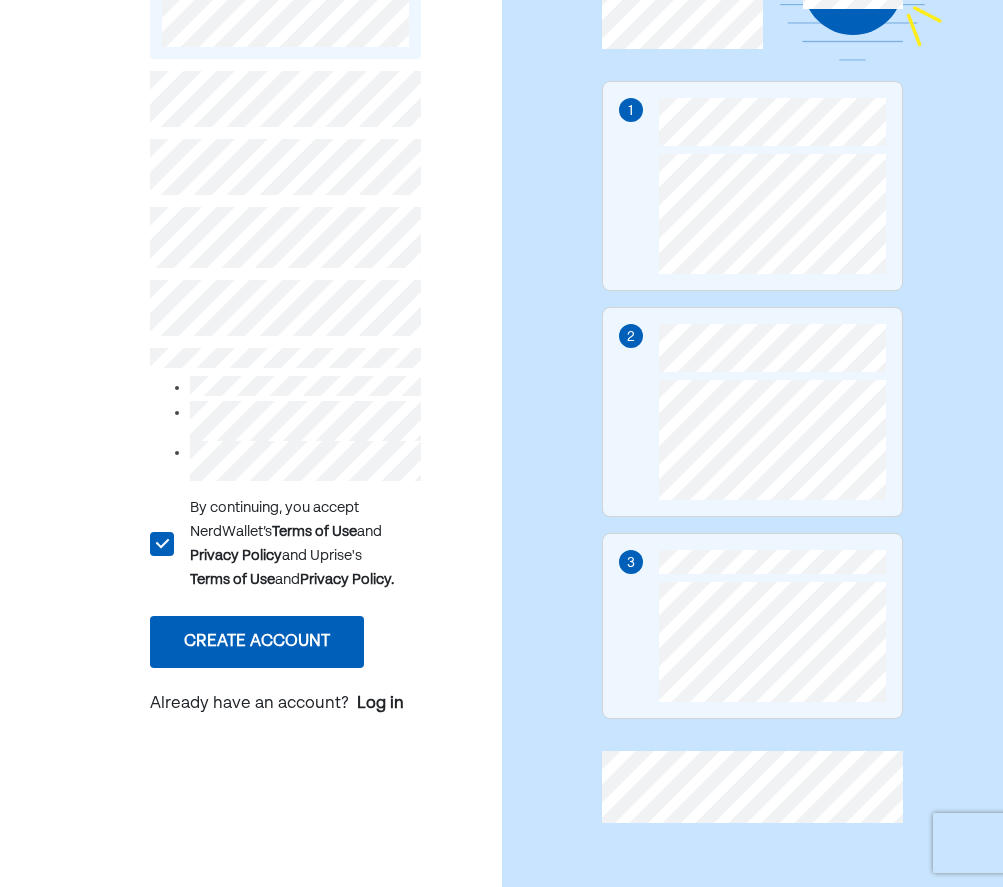 click on "Create account" at bounding box center [257, 642] 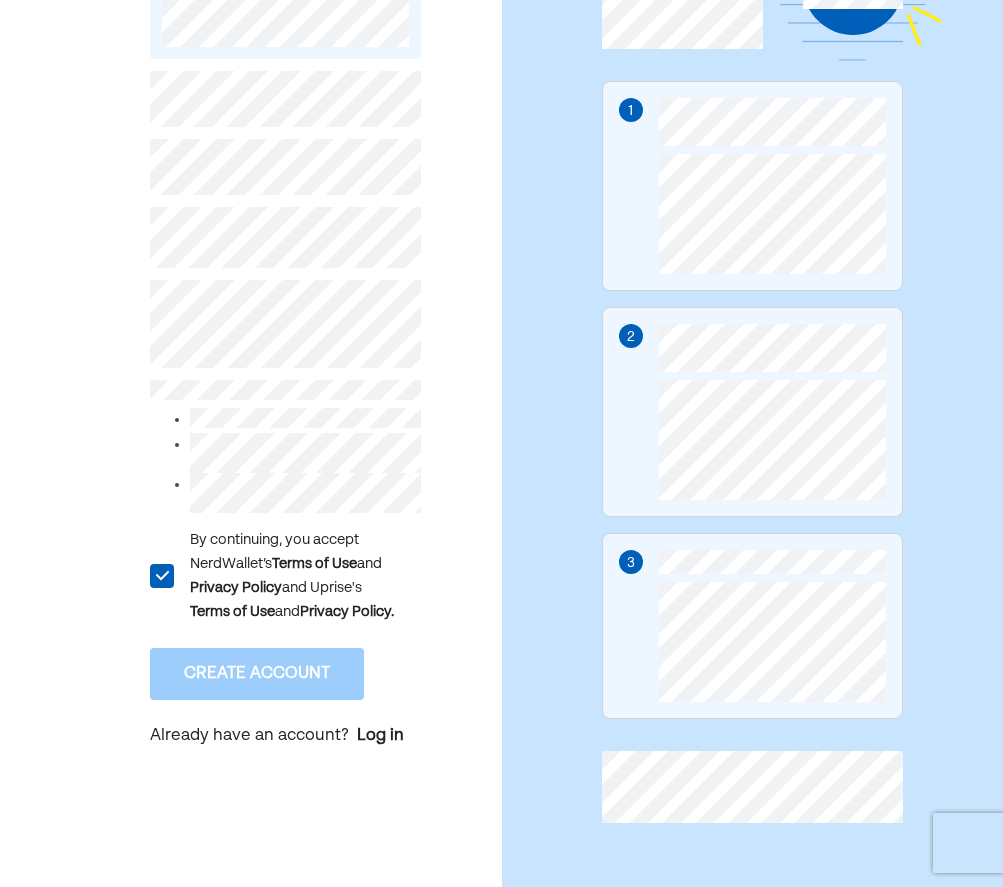 click on "L By continuing, you accept NerdWallet’s  Terms of Use  and  Privacy Policy  and Uprise's  Terms of Use  and  Privacy Policy. Create account Already have an account?   Log in" at bounding box center (251, 372) 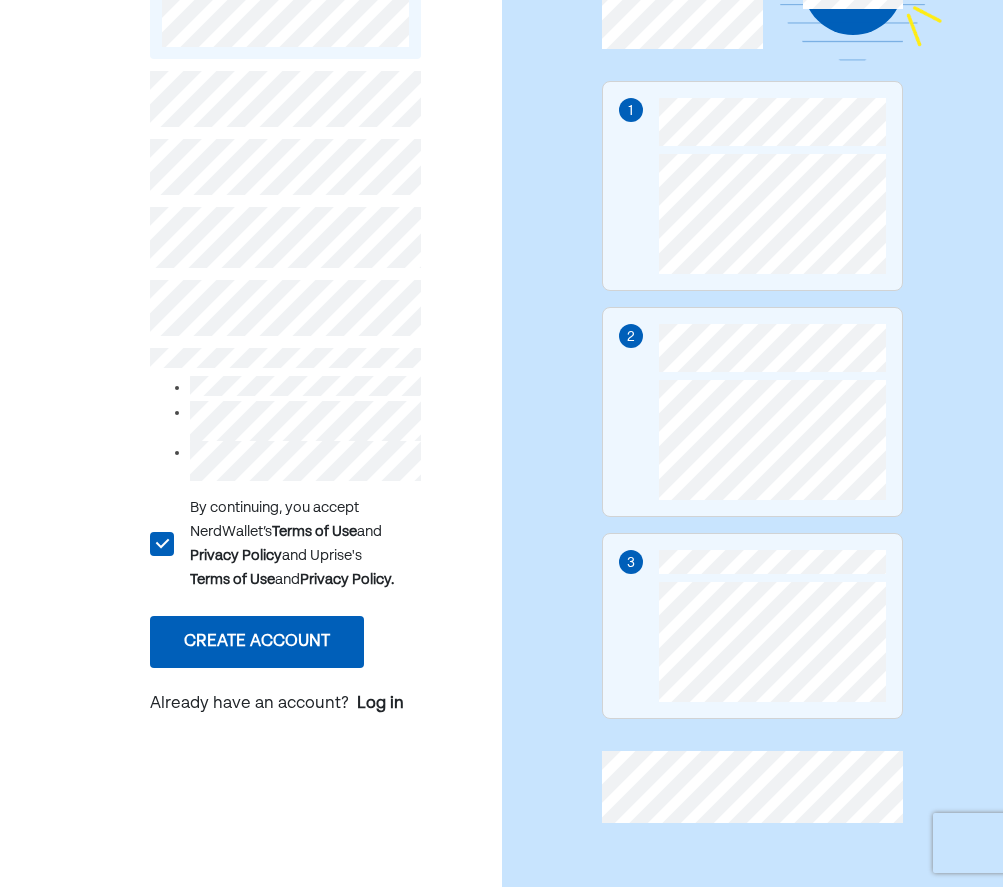 click on "Create account" at bounding box center [257, 642] 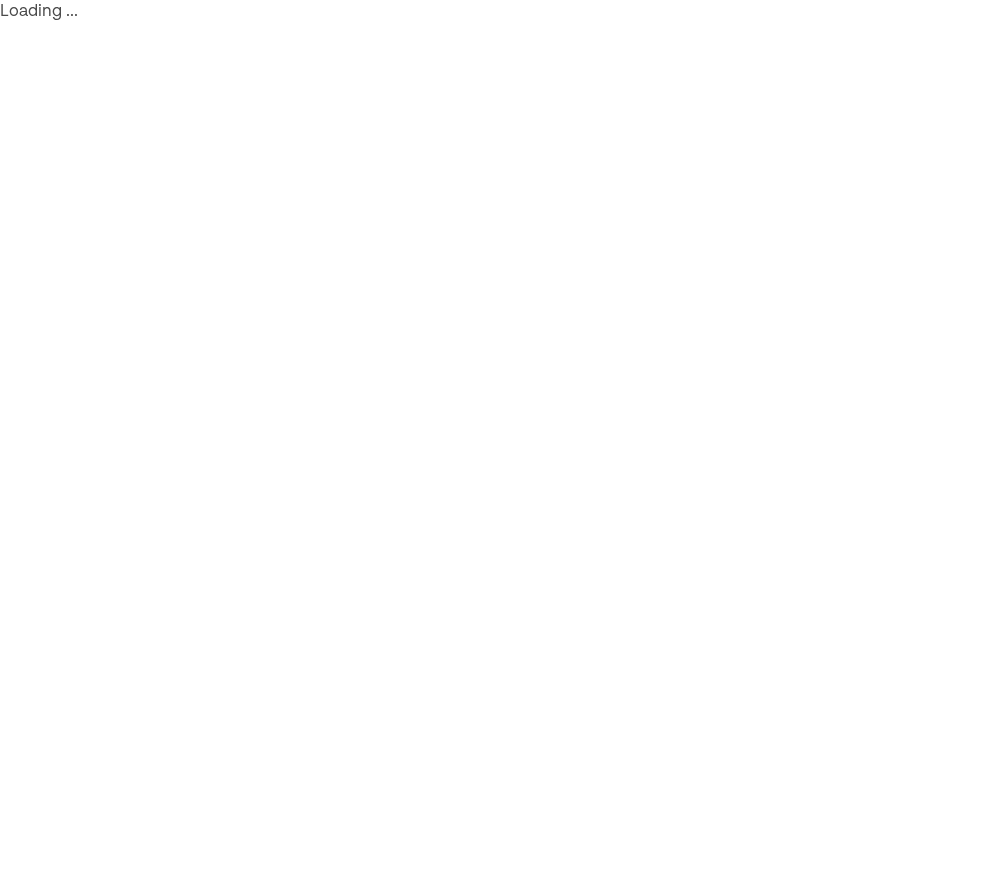 scroll, scrollTop: 0, scrollLeft: 0, axis: both 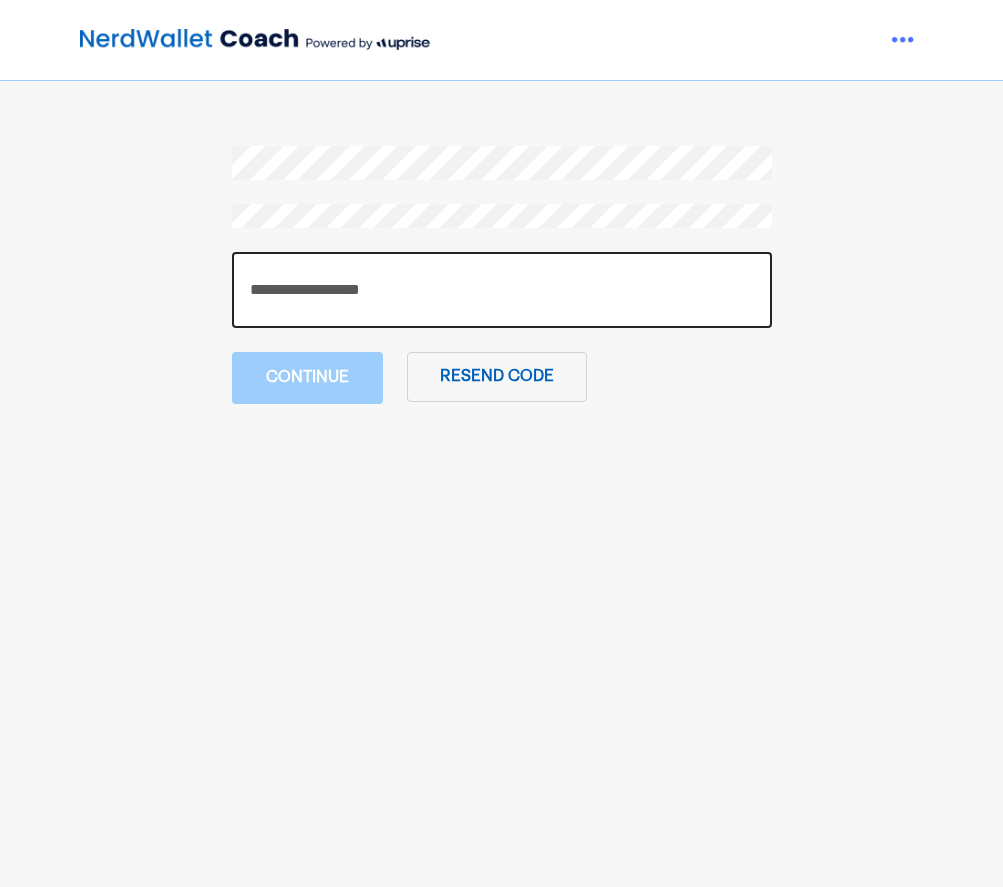 click at bounding box center [502, 290] 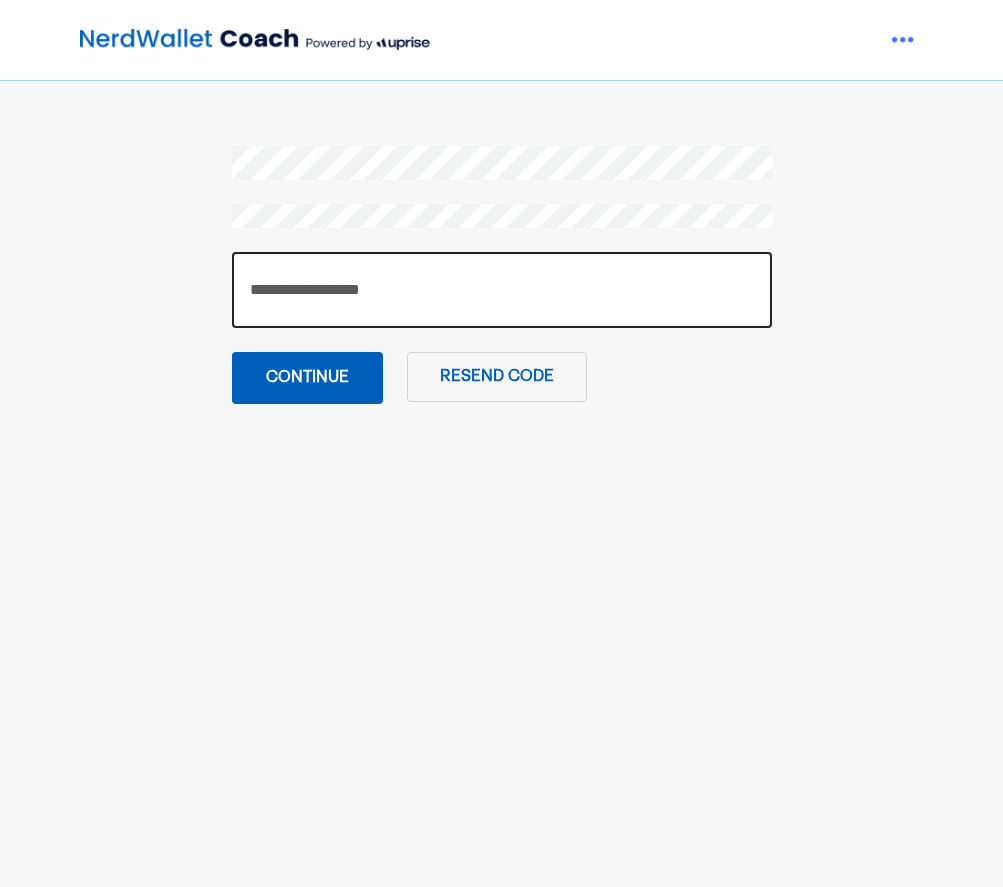 type on "******" 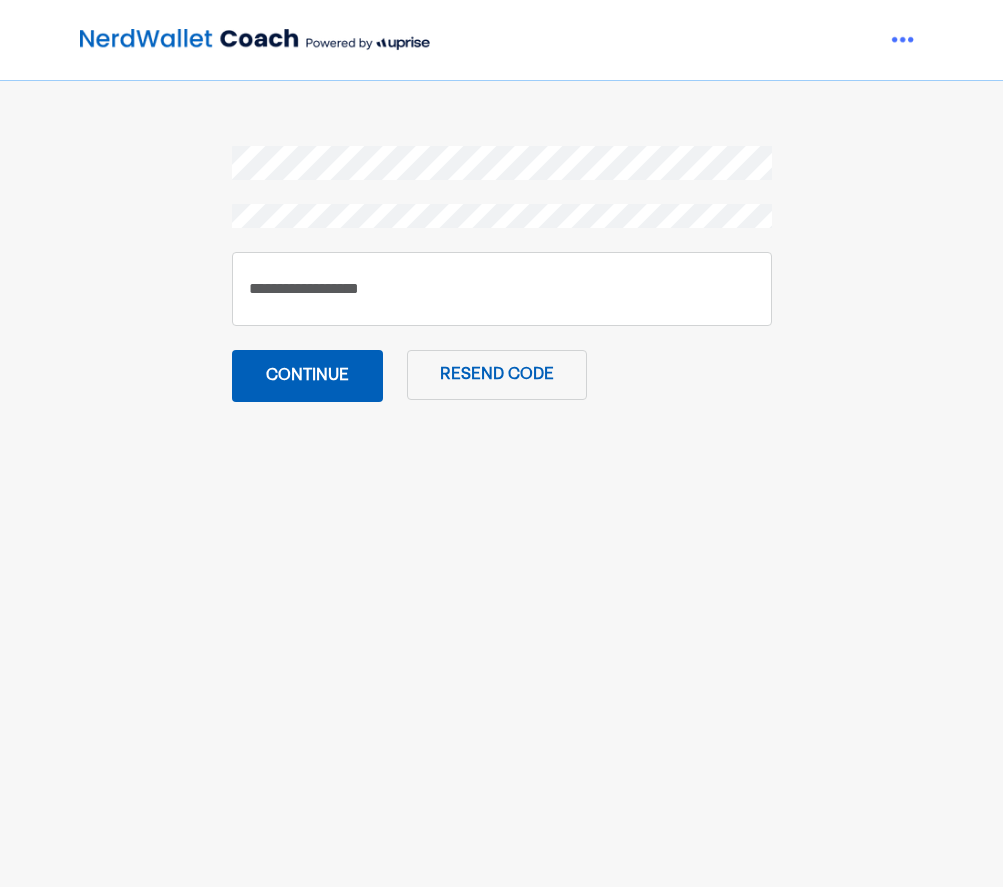 click on "****** Continue Resend code" at bounding box center (501, 543) 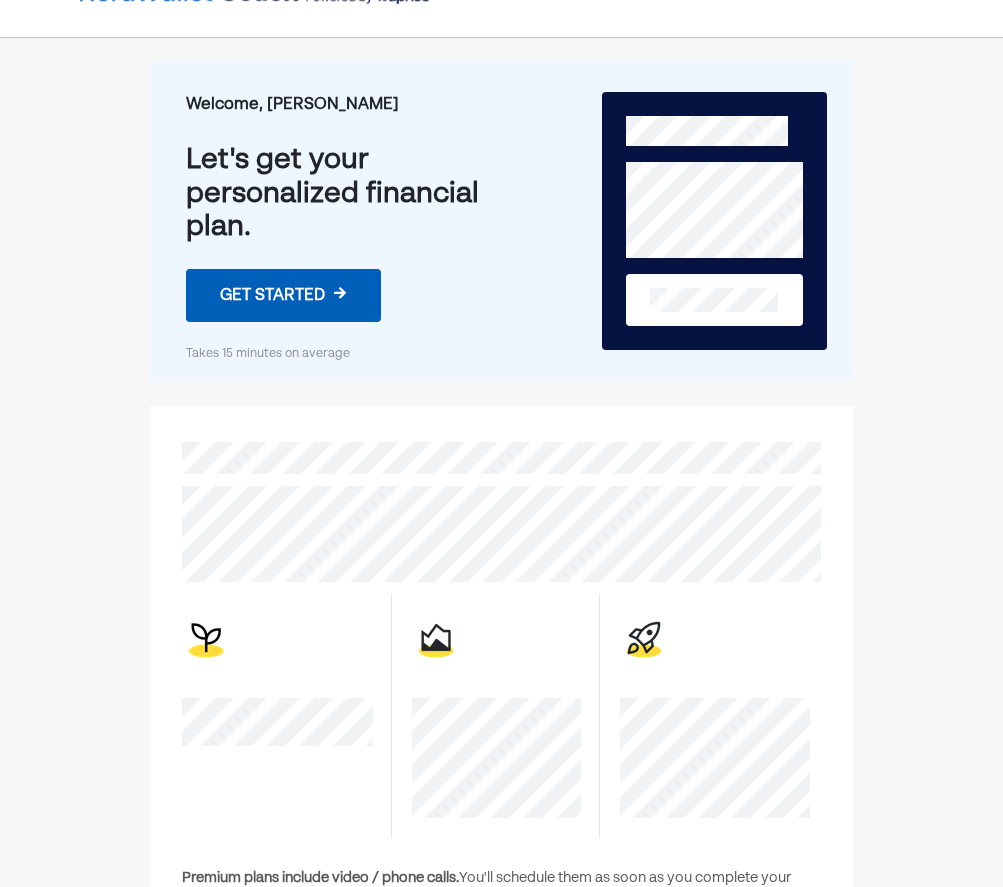 scroll, scrollTop: 0, scrollLeft: 0, axis: both 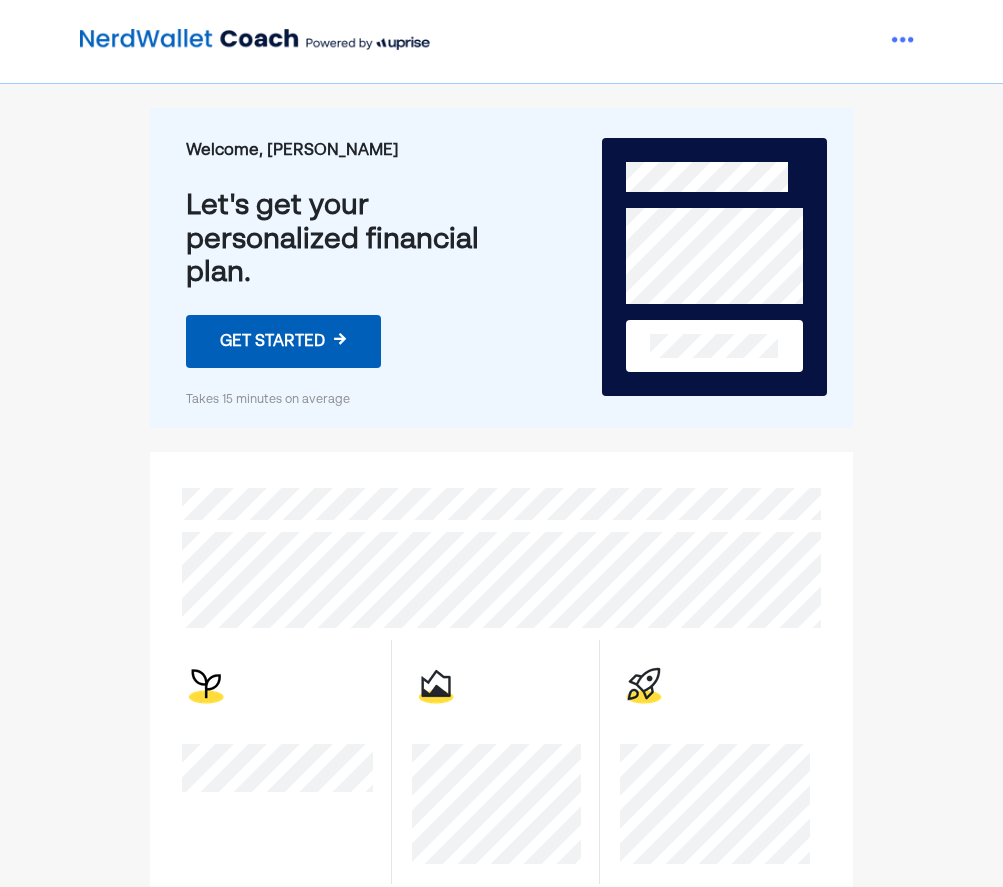 click on "Welcome, Carleigh Let's get your personalized financial plan. Get started → Takes 15 minutes on average" at bounding box center [347, 268] 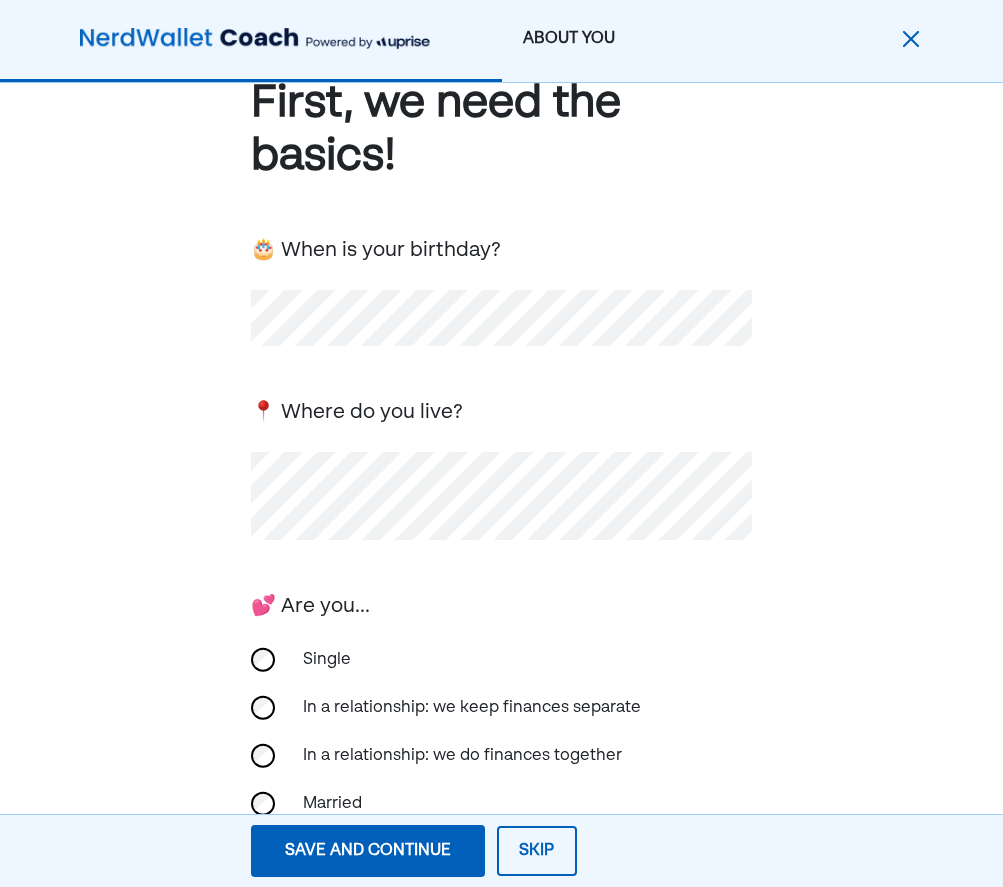 scroll, scrollTop: 200, scrollLeft: 0, axis: vertical 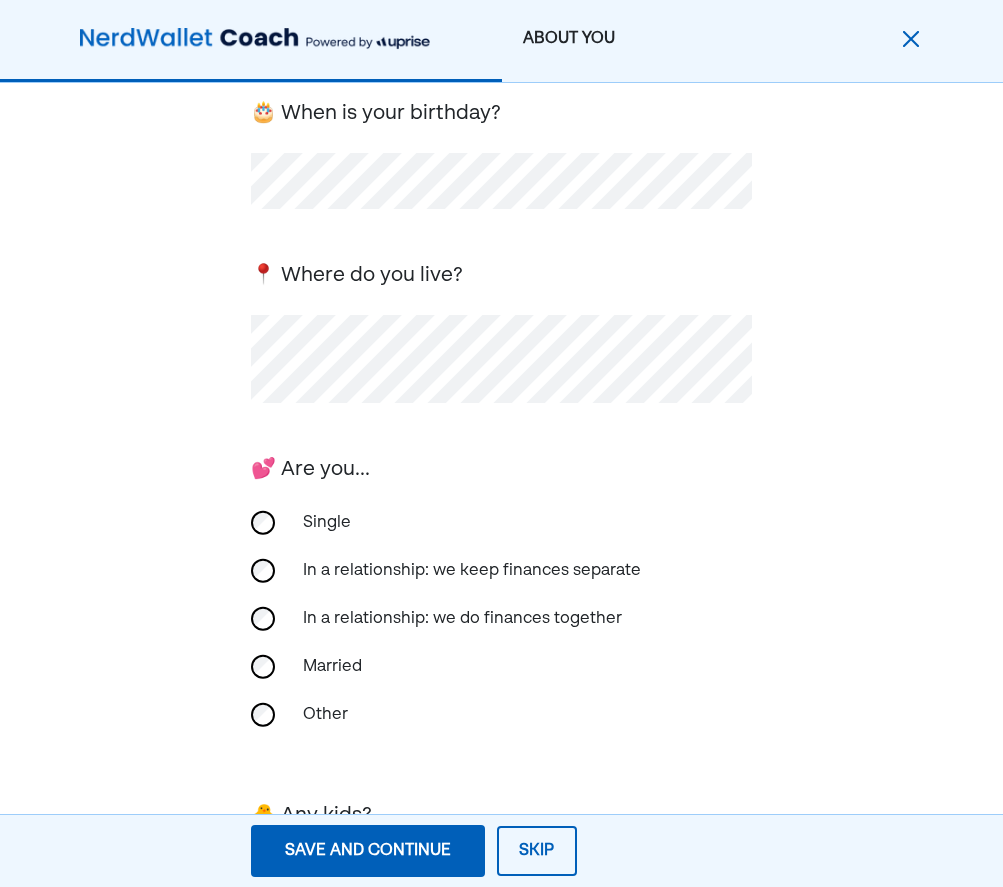 click on "📍 Where do you live?" at bounding box center (502, 330) 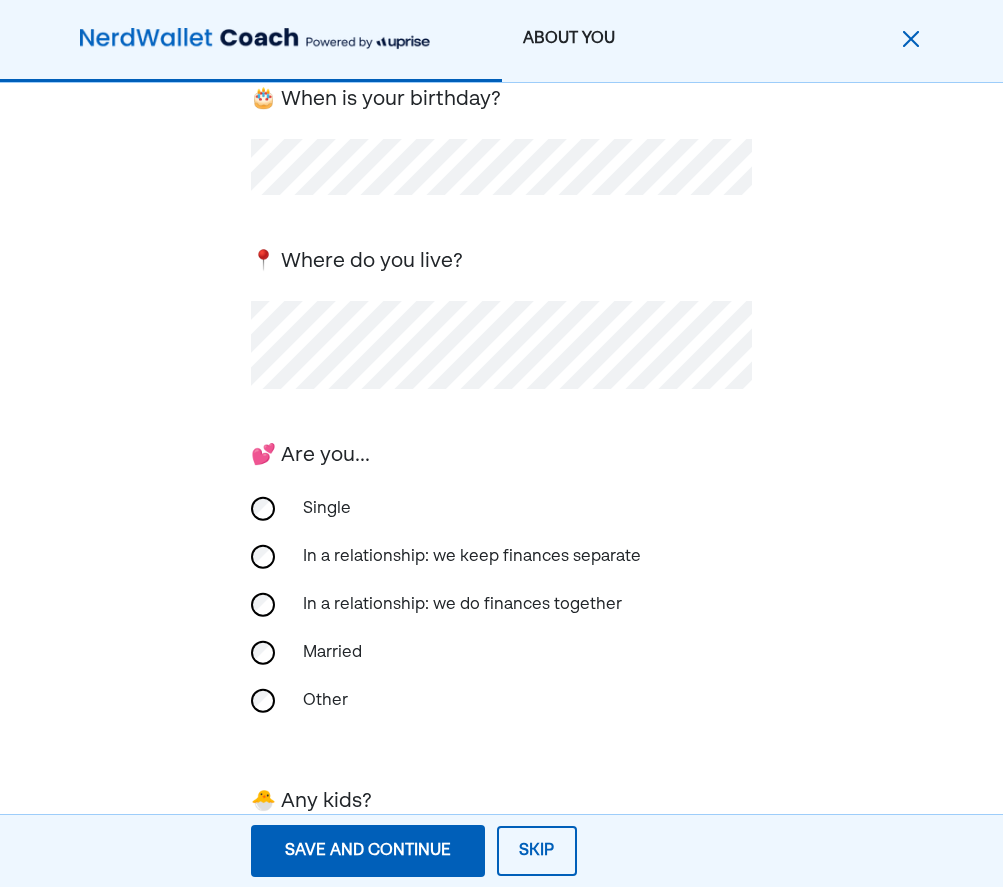 scroll, scrollTop: 384, scrollLeft: 0, axis: vertical 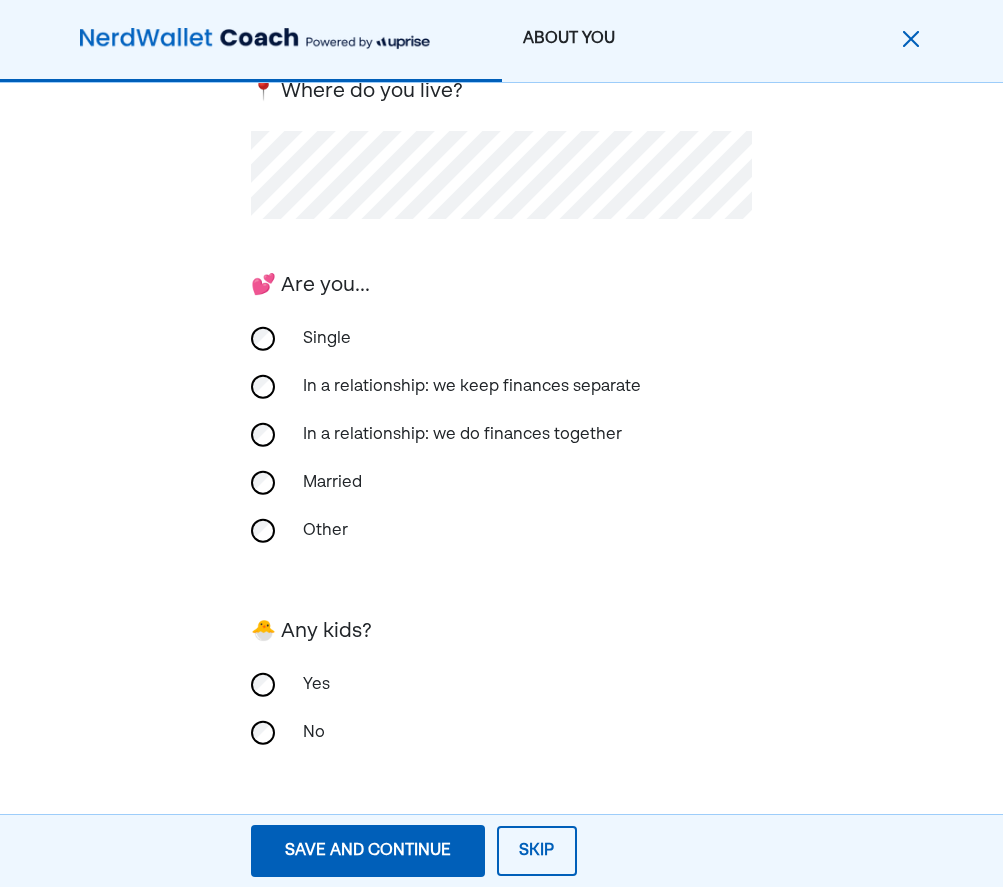 click on "Single" at bounding box center (391, 339) 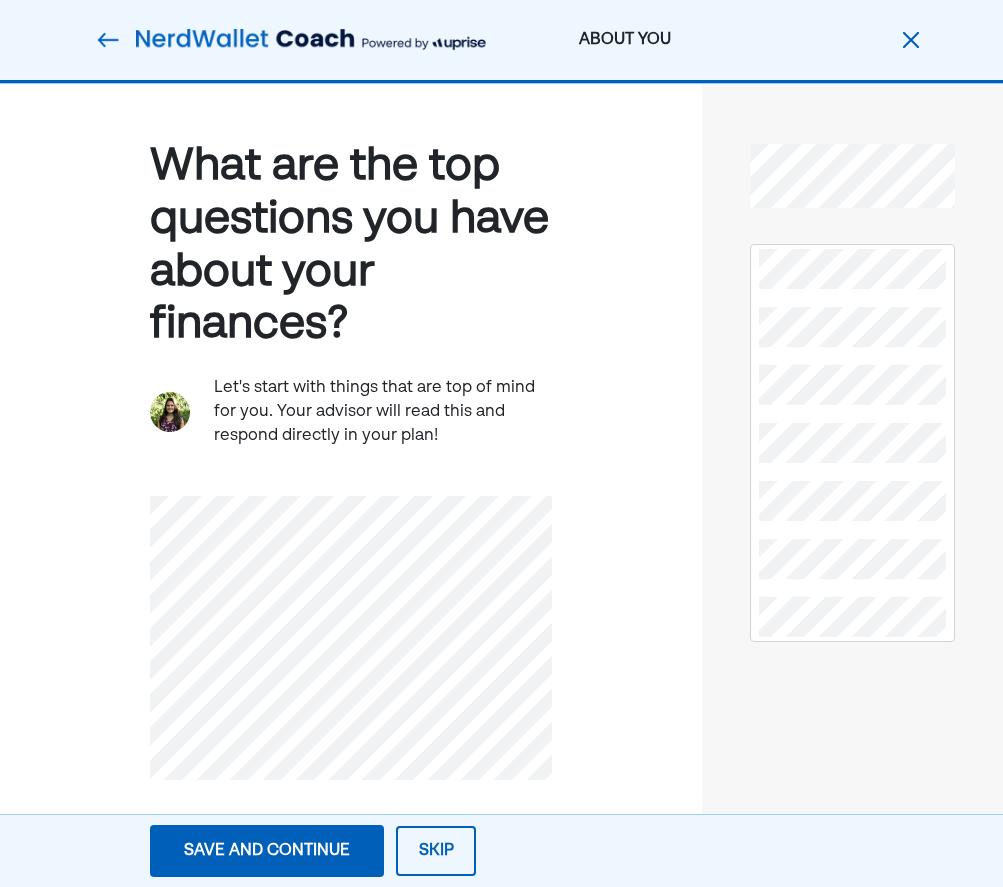 click on "Save and continue" at bounding box center (267, 851) 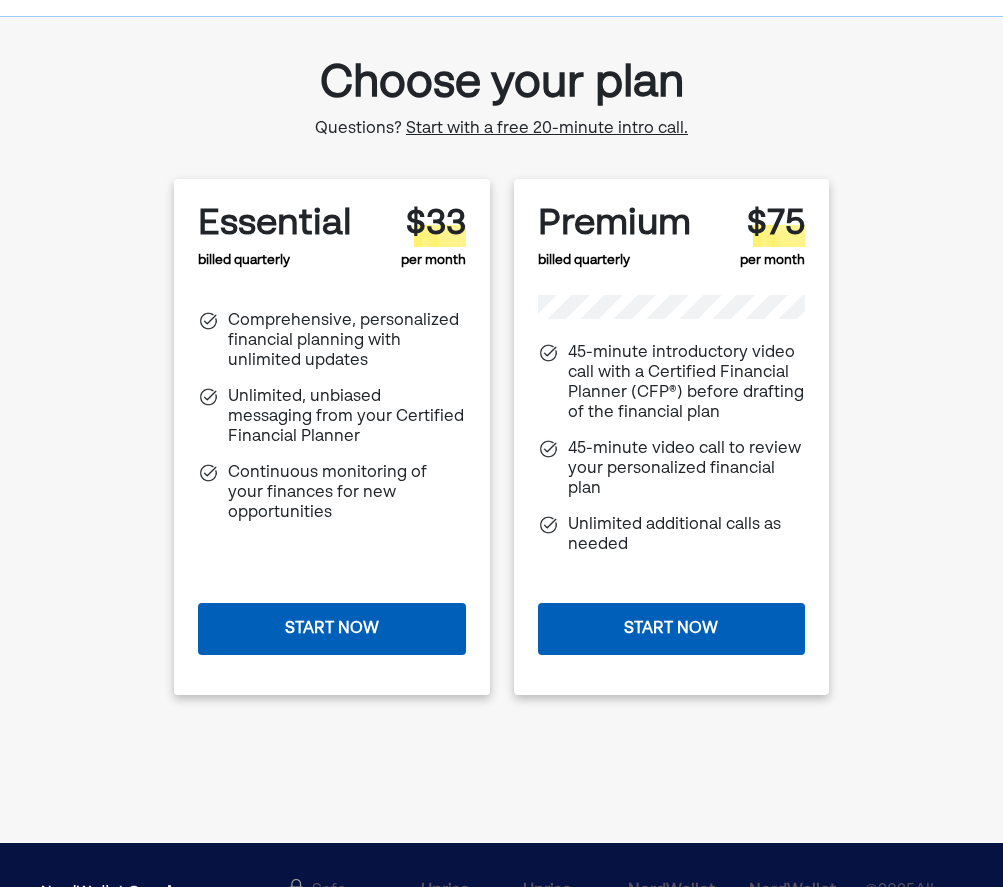 scroll, scrollTop: 100, scrollLeft: 0, axis: vertical 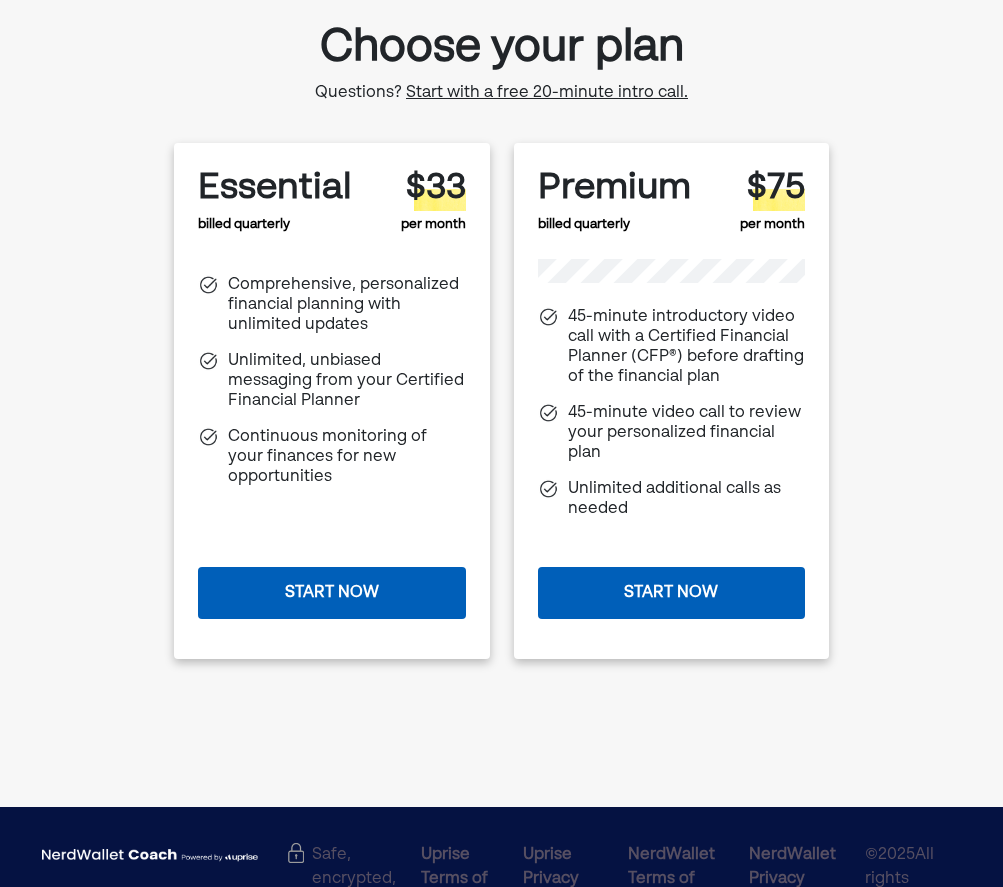 click on "Start now" at bounding box center (331, 593) 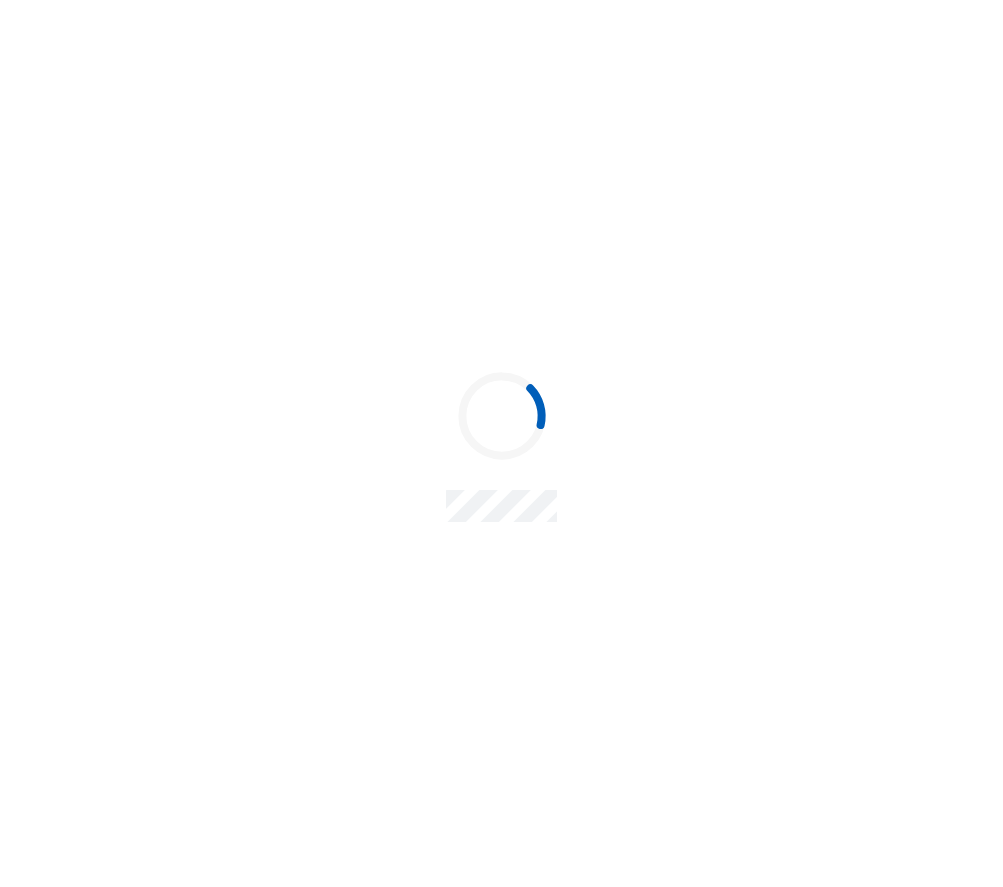 scroll, scrollTop: 0, scrollLeft: 0, axis: both 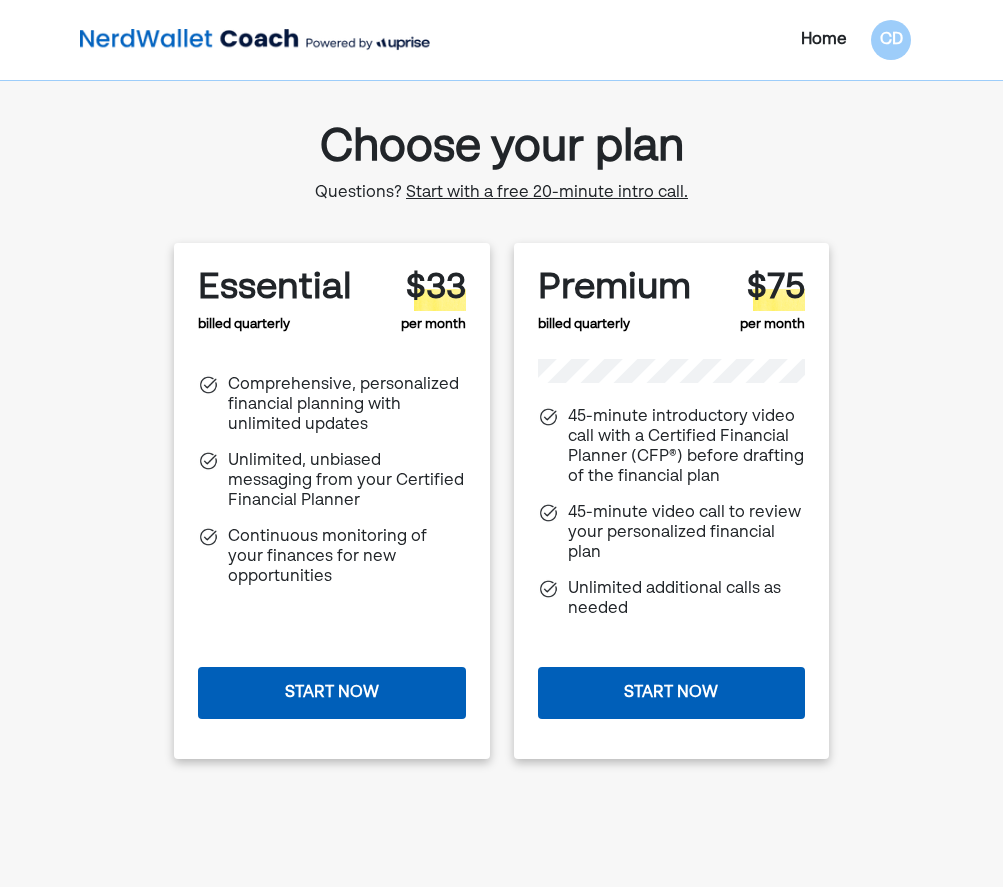 click on "Home" at bounding box center [824, 40] 